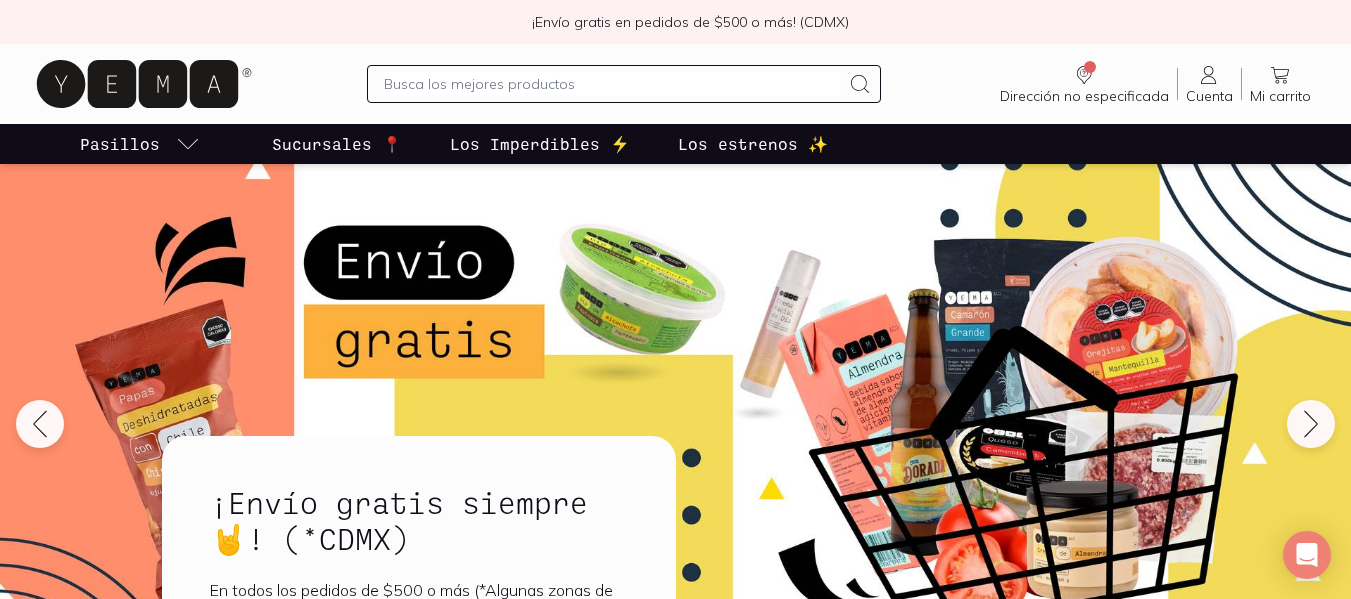scroll, scrollTop: 0, scrollLeft: 0, axis: both 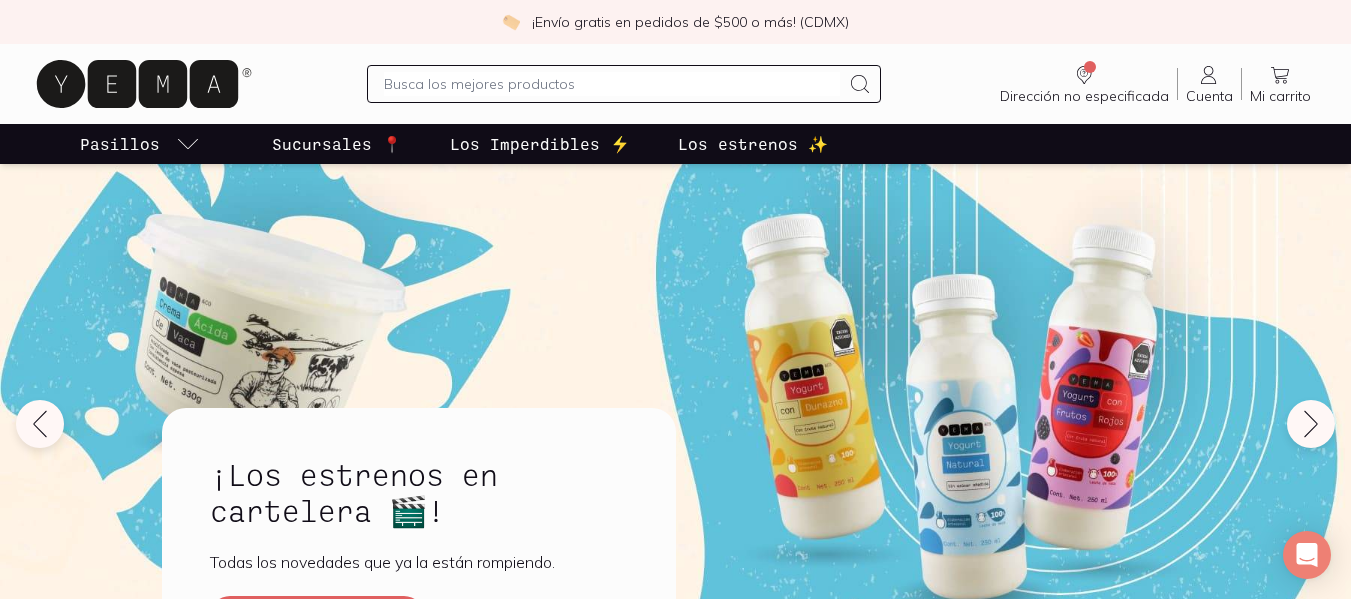 click 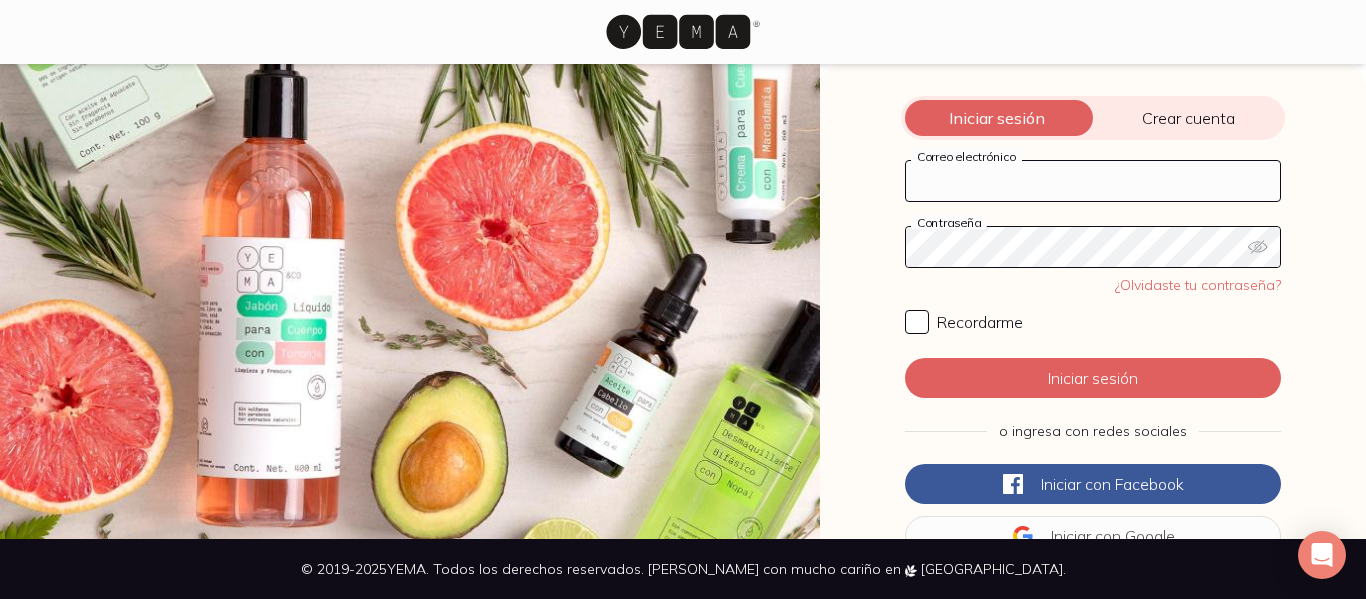 type on "[EMAIL_ADDRESS][DOMAIN_NAME]" 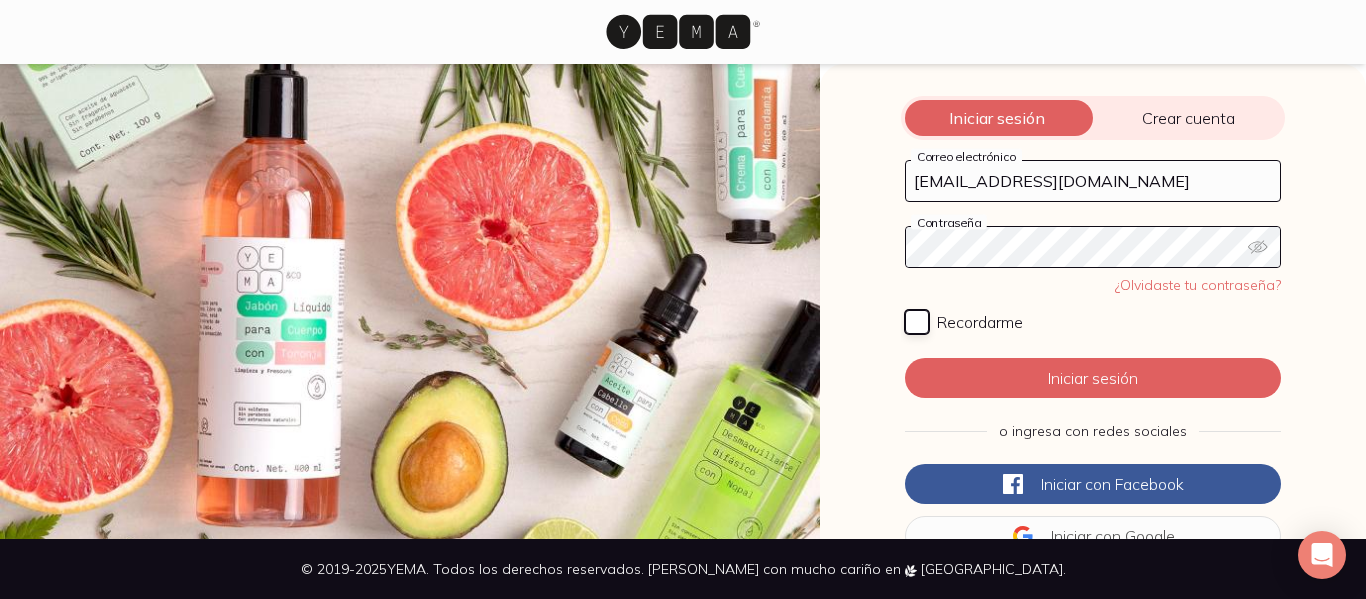 click on "Recordarme" at bounding box center (917, 322) 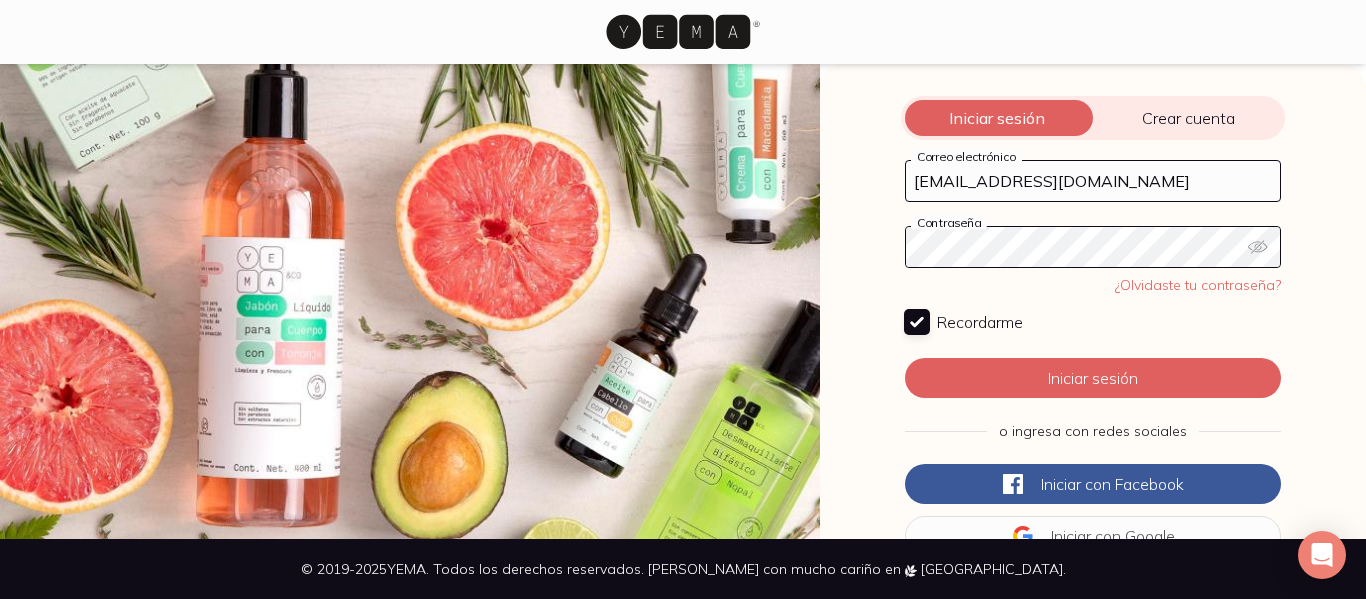 click on "Recordarme" at bounding box center [917, 322] 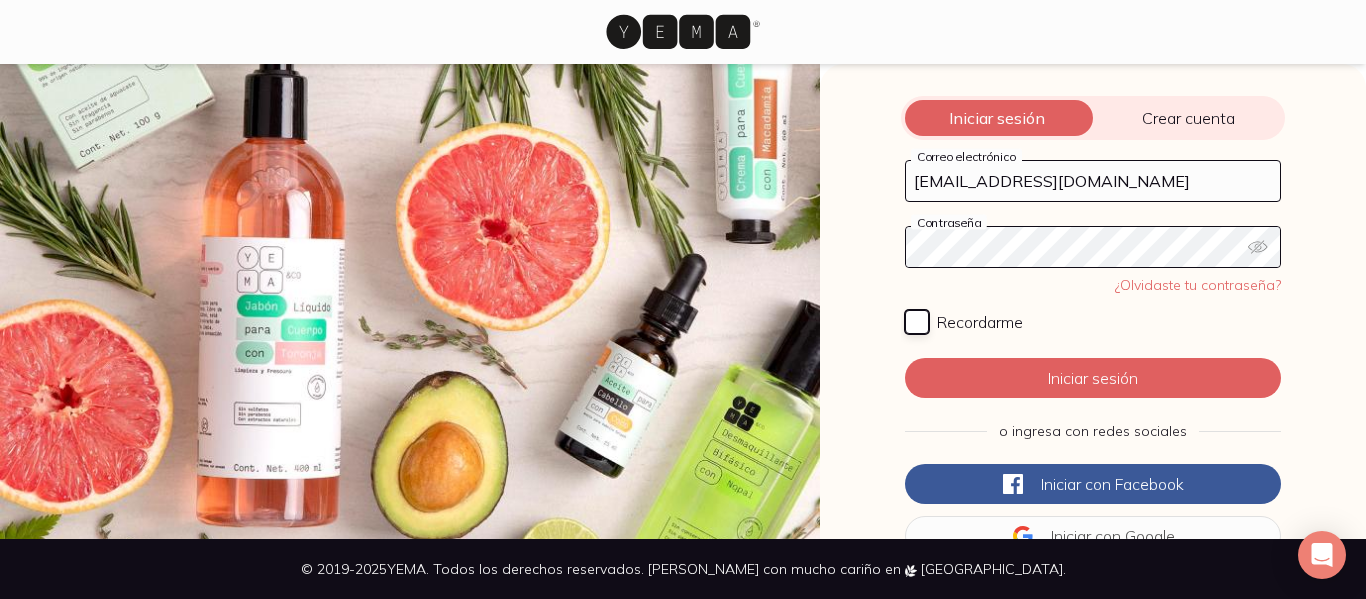 checkbox on "false" 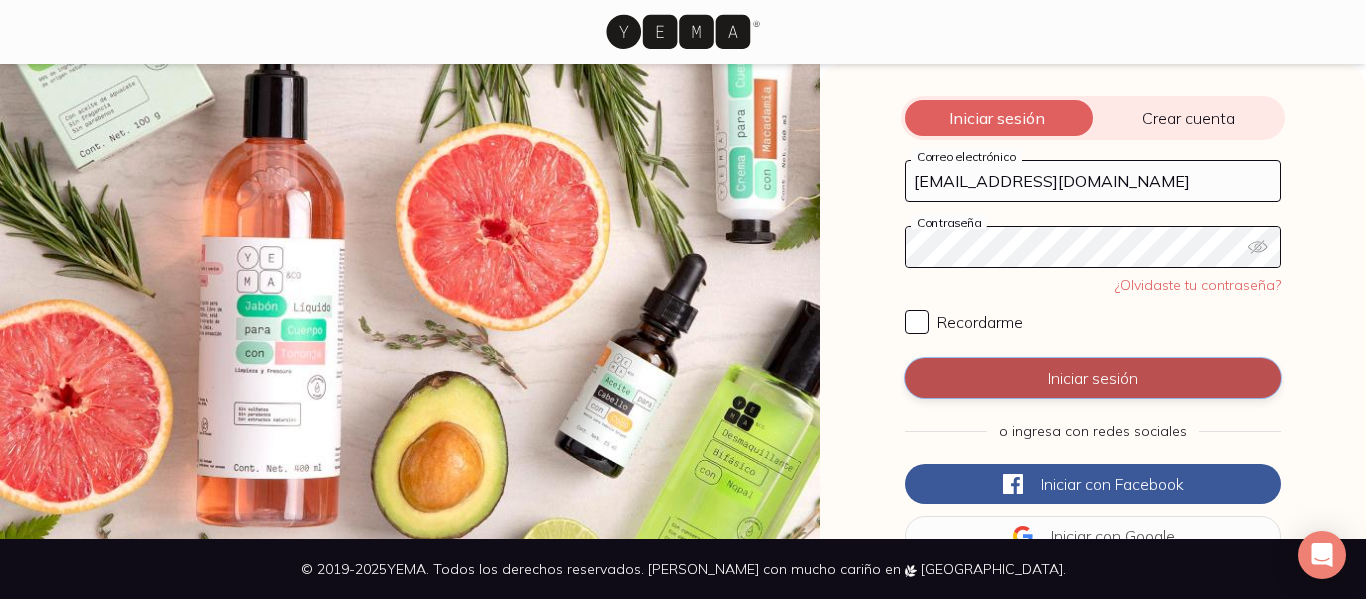 click on "Iniciar sesión" at bounding box center (1093, 378) 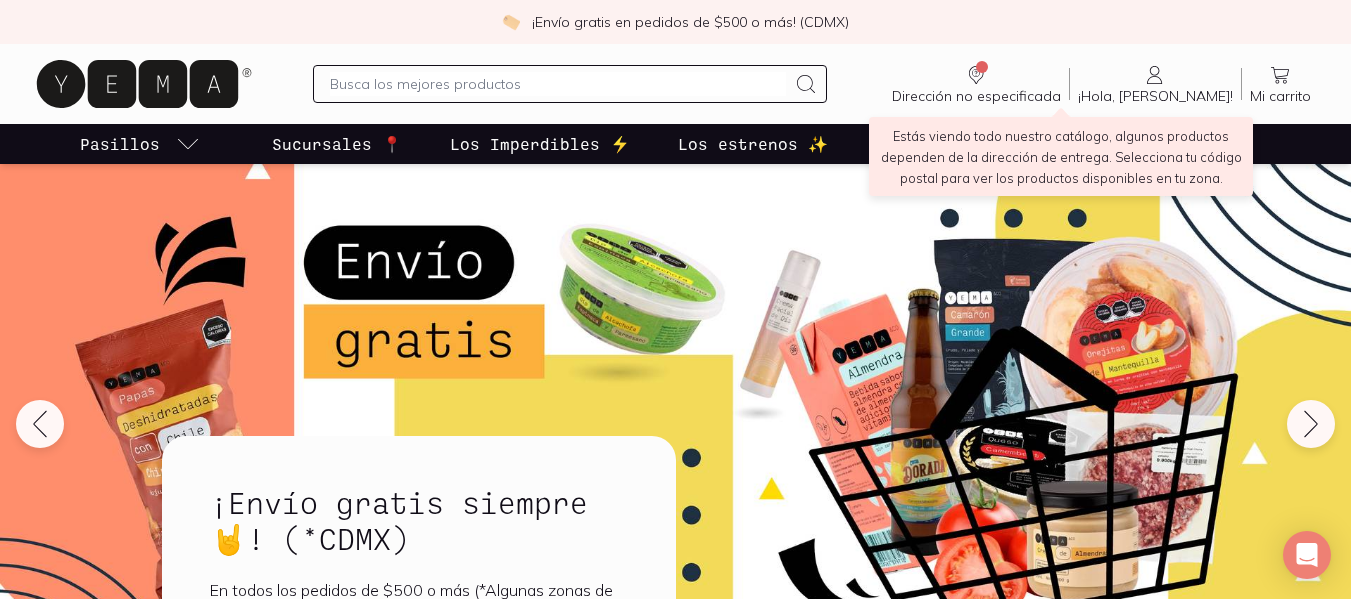 click at bounding box center (982, 67) 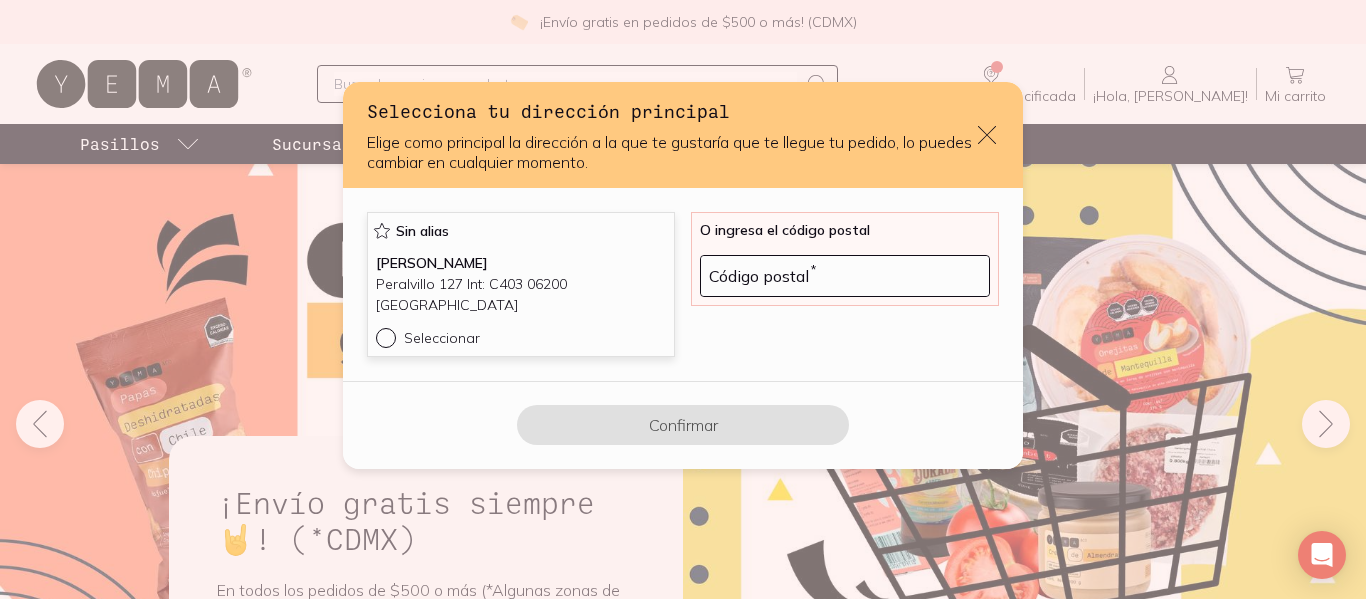click on "Sin alias [PERSON_NAME] 127 Int: C403
06200 [GEOGRAPHIC_DATA] Seleccionar" at bounding box center [521, 284] 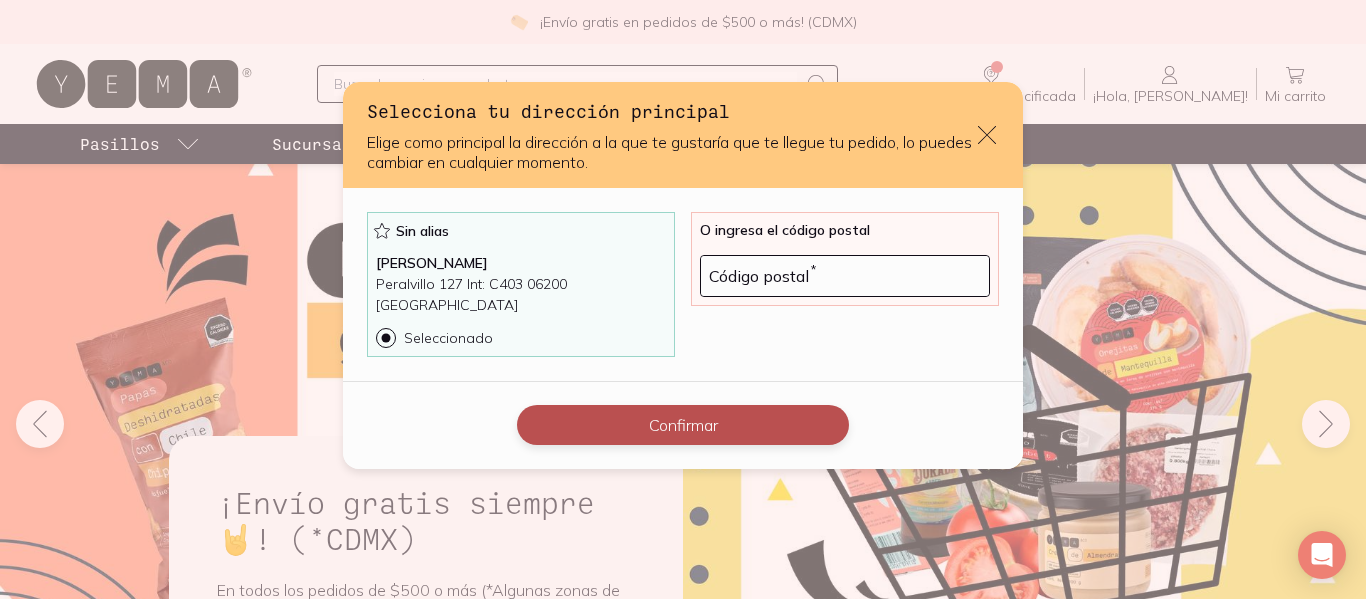click on "Confirmar" at bounding box center (683, 425) 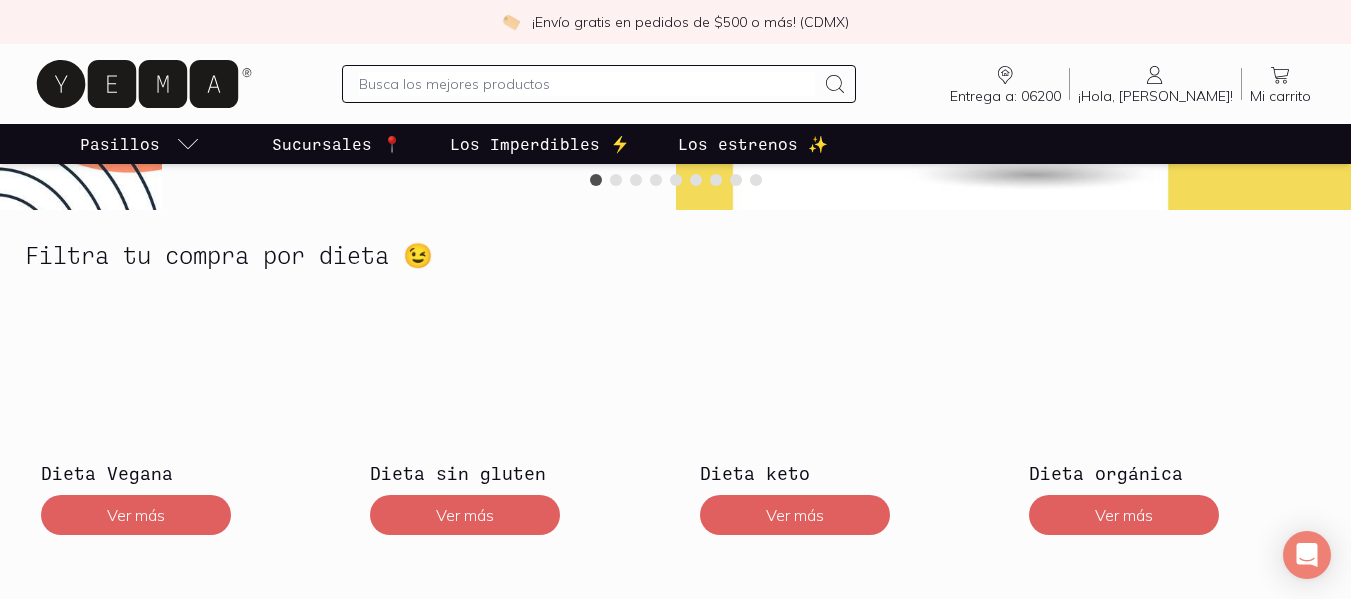 scroll, scrollTop: 514, scrollLeft: 0, axis: vertical 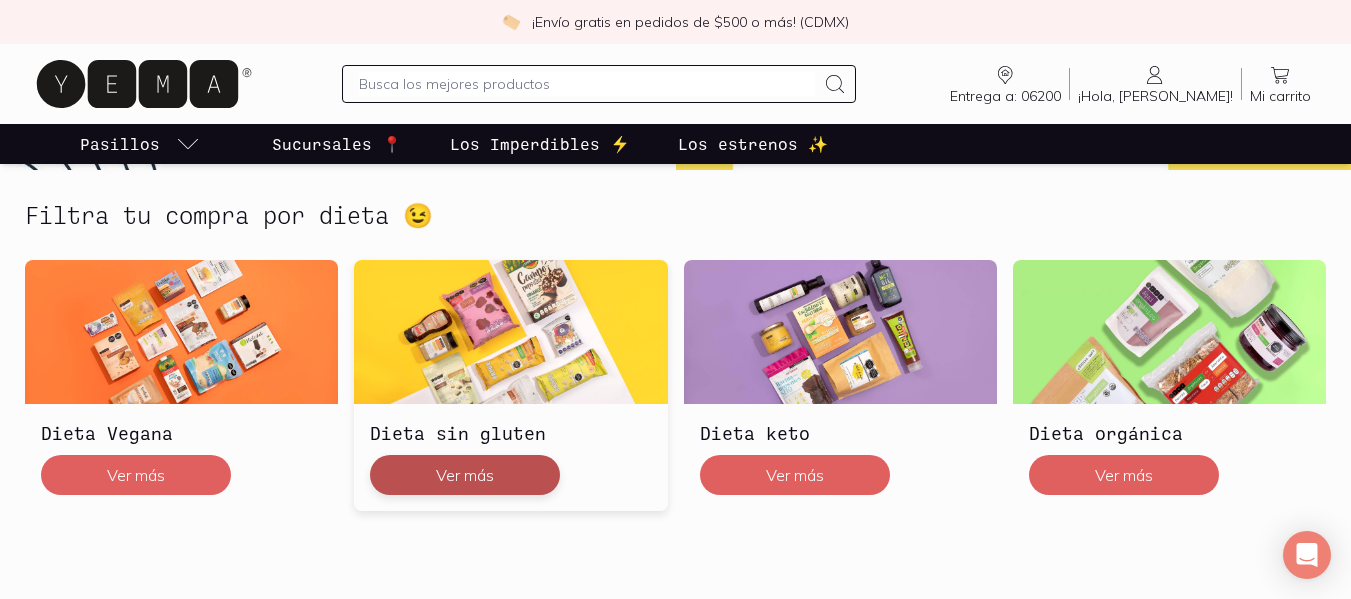 click on "Ver más" 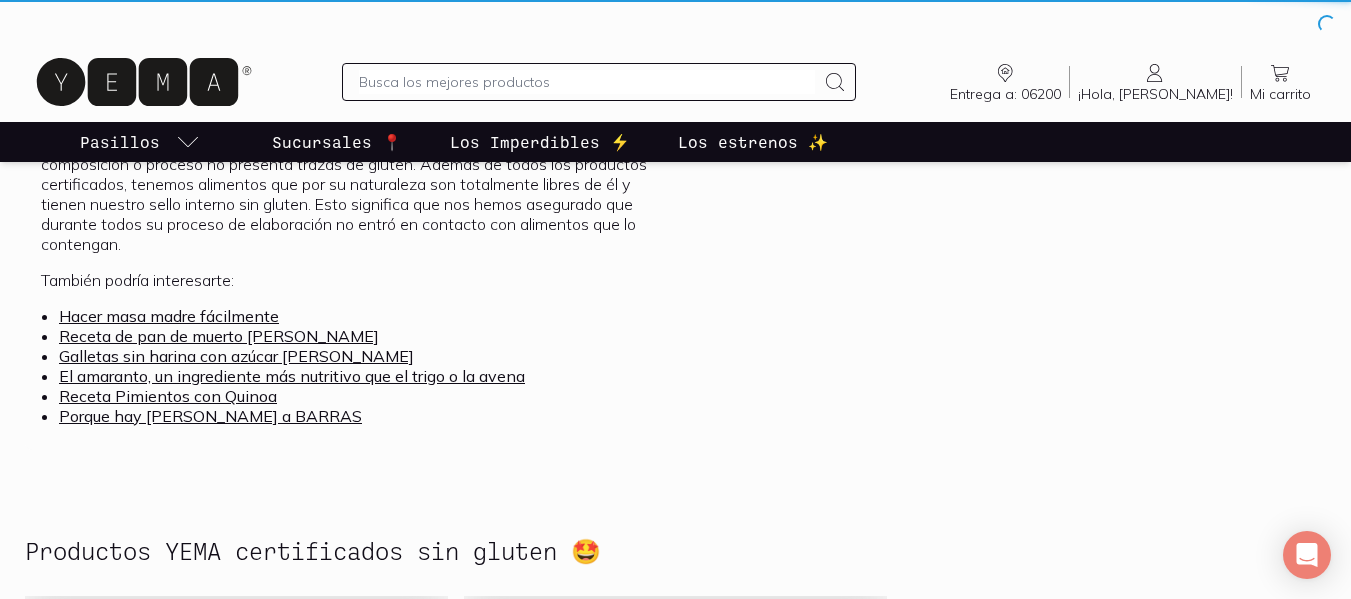 scroll, scrollTop: 0, scrollLeft: 0, axis: both 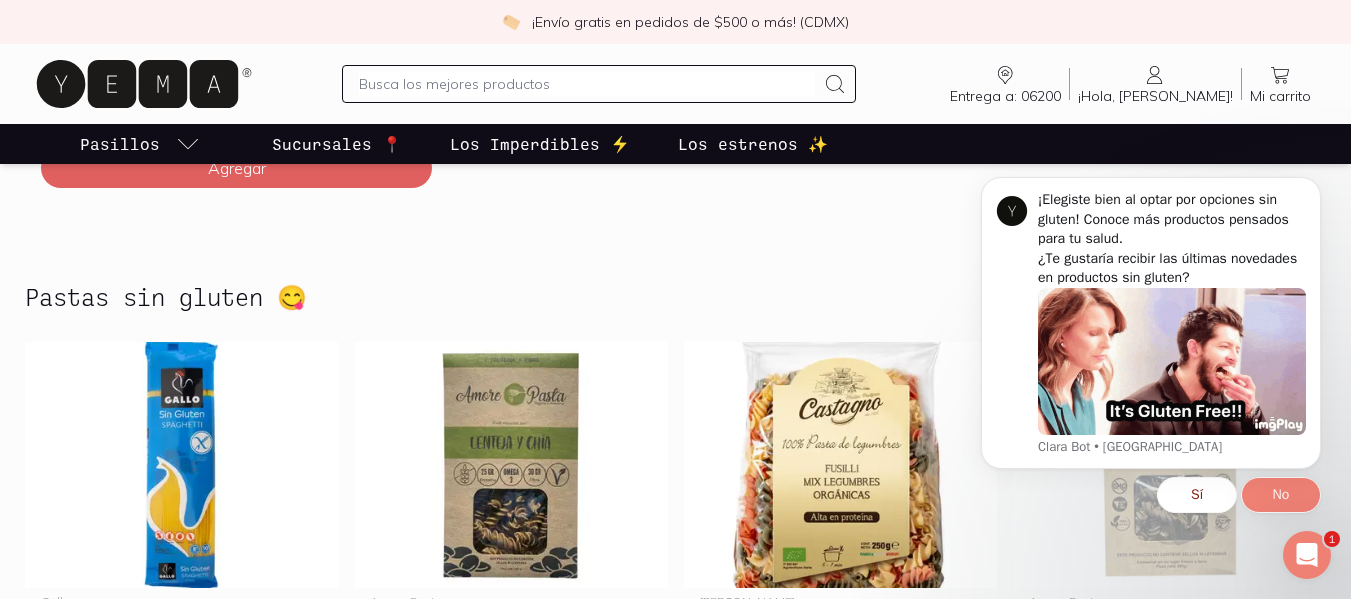click on "No" at bounding box center [1281, 495] 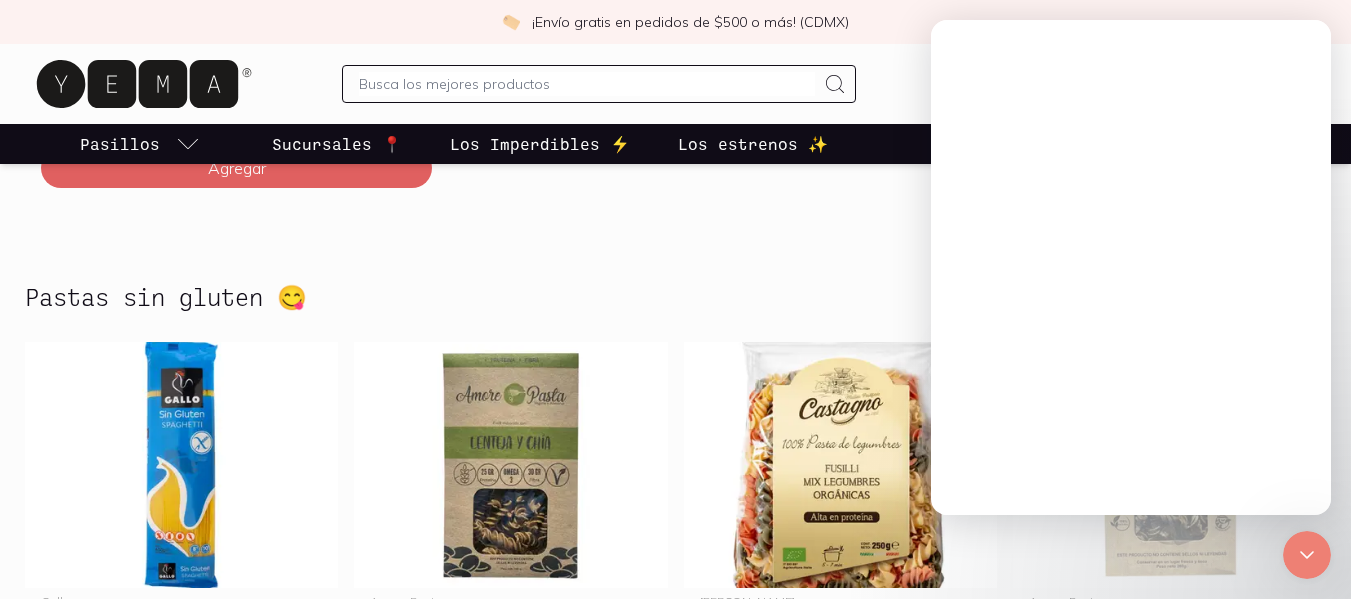 scroll, scrollTop: 0, scrollLeft: 0, axis: both 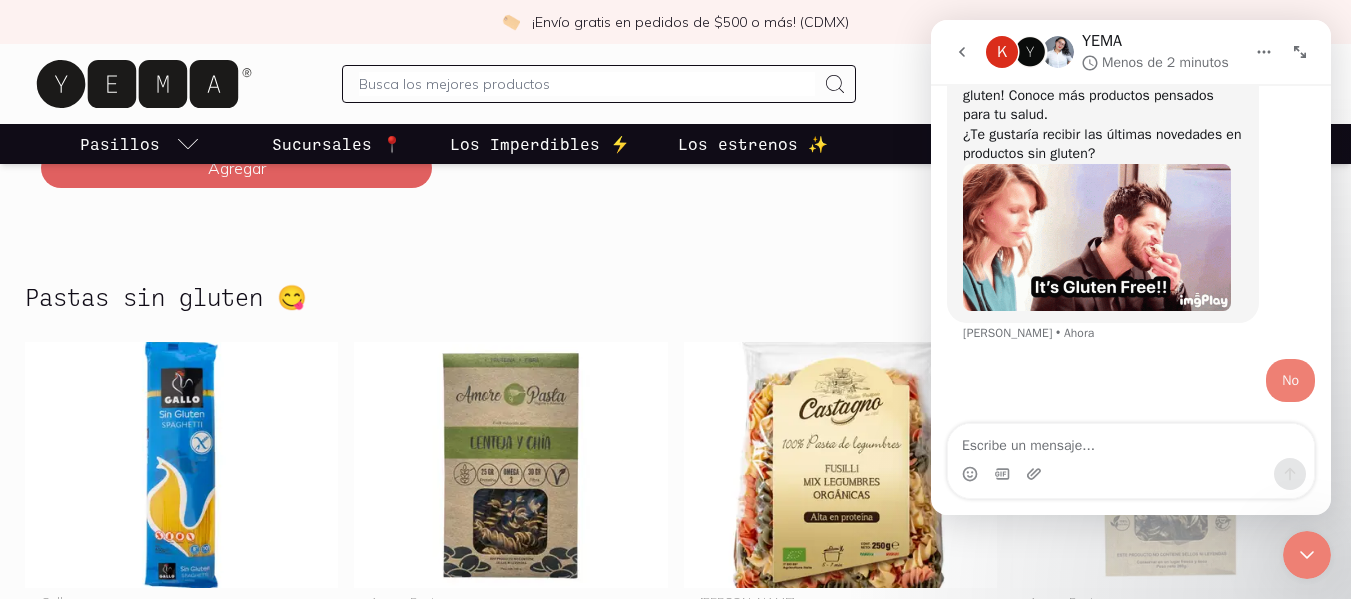 click 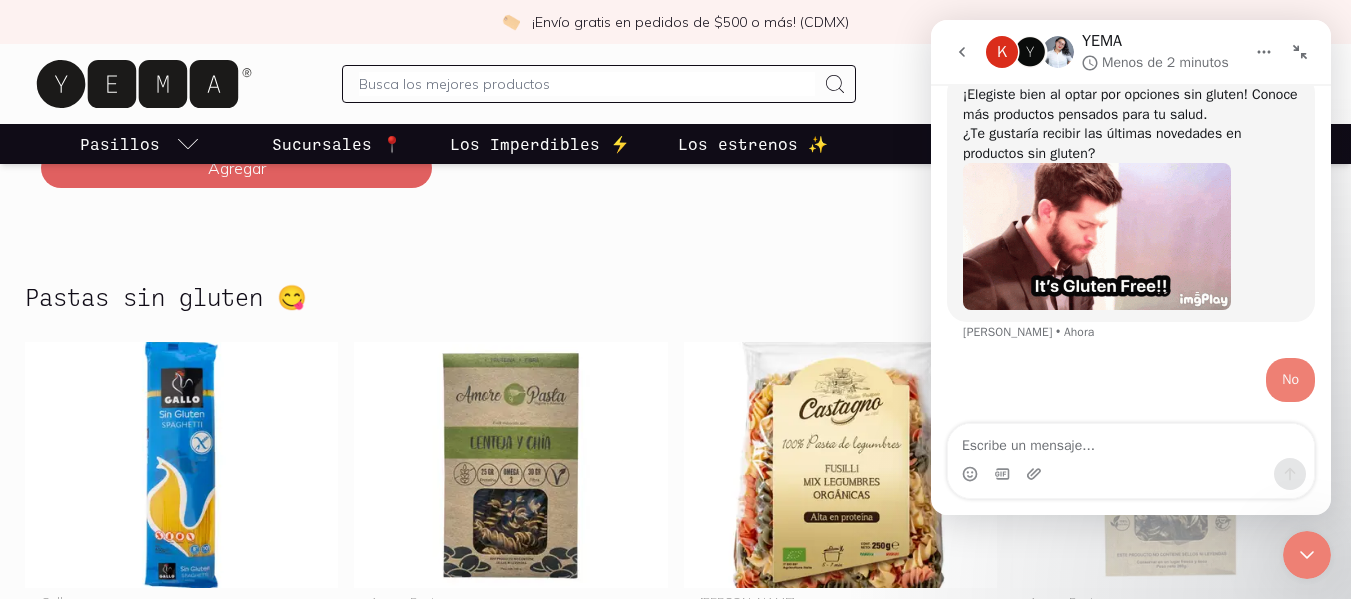 scroll, scrollTop: 53, scrollLeft: 0, axis: vertical 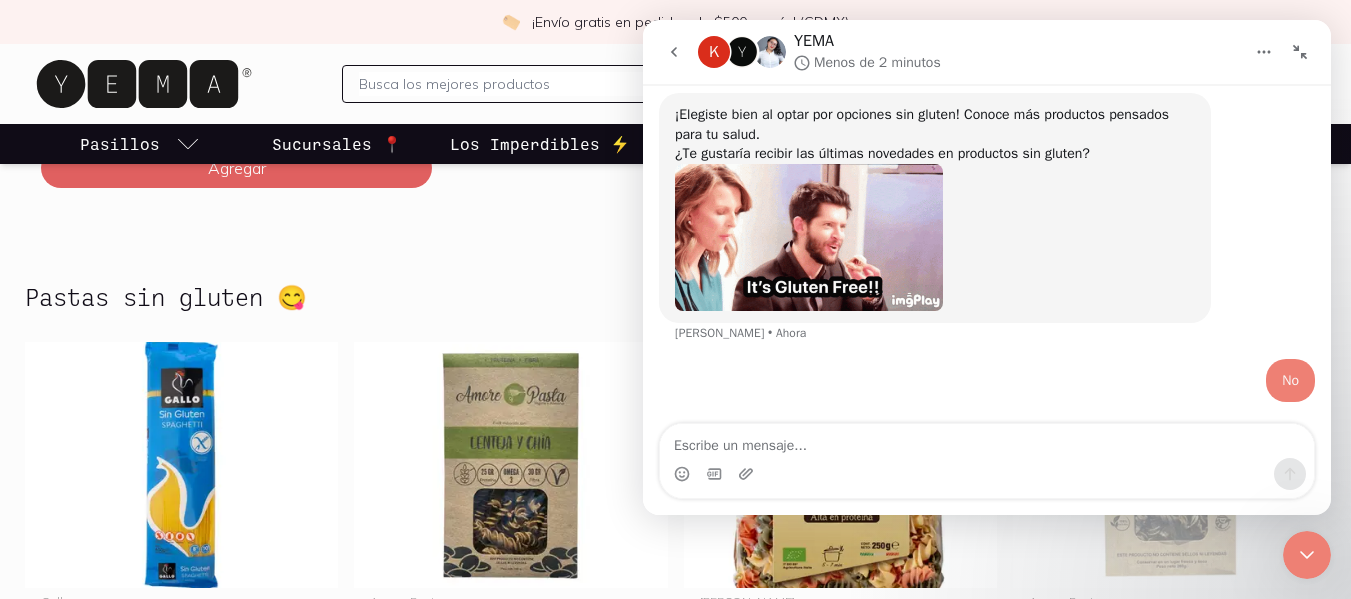 click 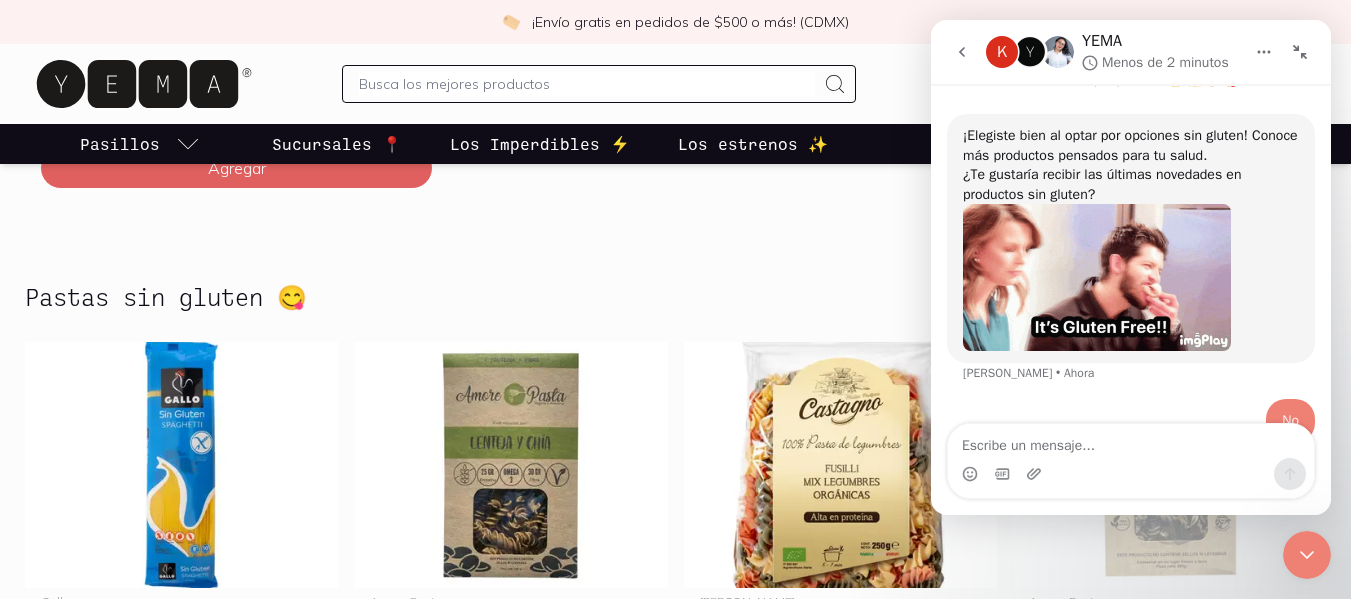 scroll, scrollTop: 113, scrollLeft: 0, axis: vertical 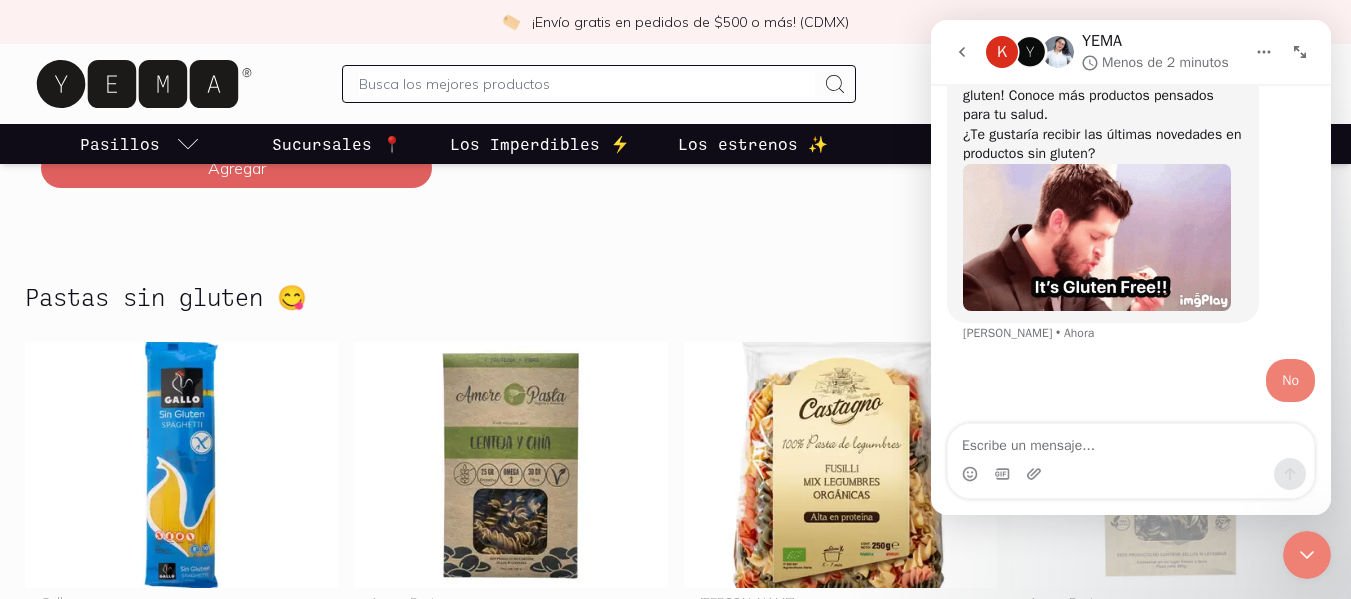 click at bounding box center [962, 52] 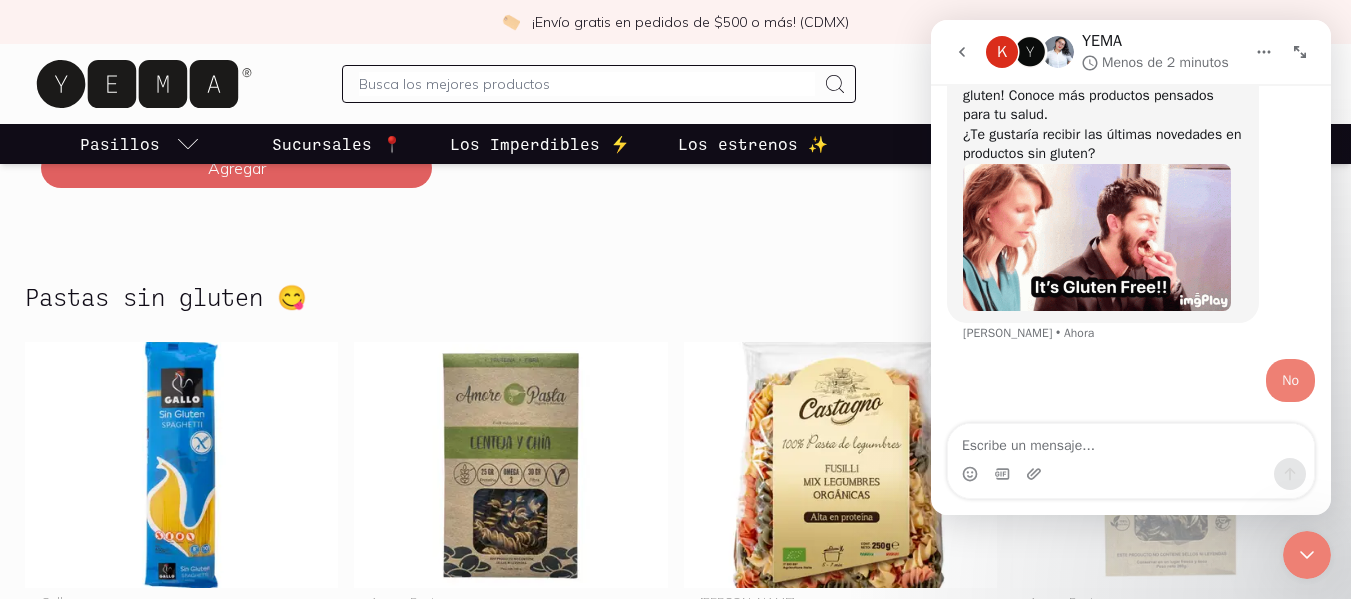 scroll, scrollTop: 0, scrollLeft: 0, axis: both 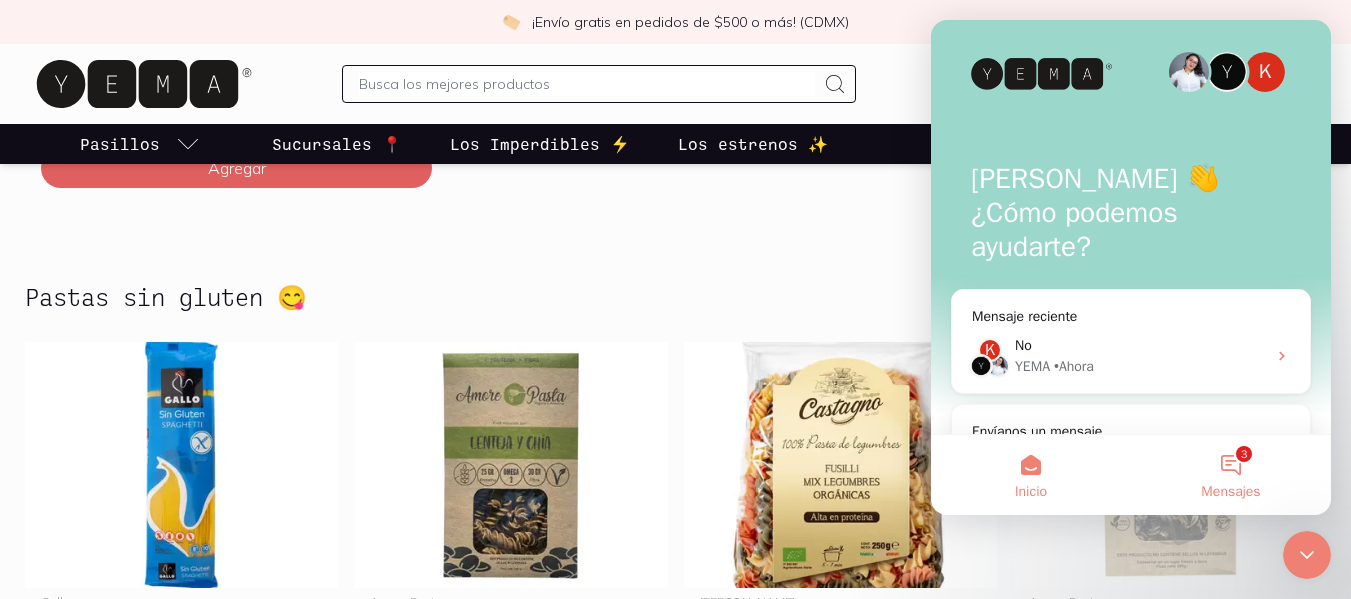 click on "3 Mensajes" at bounding box center (1231, 475) 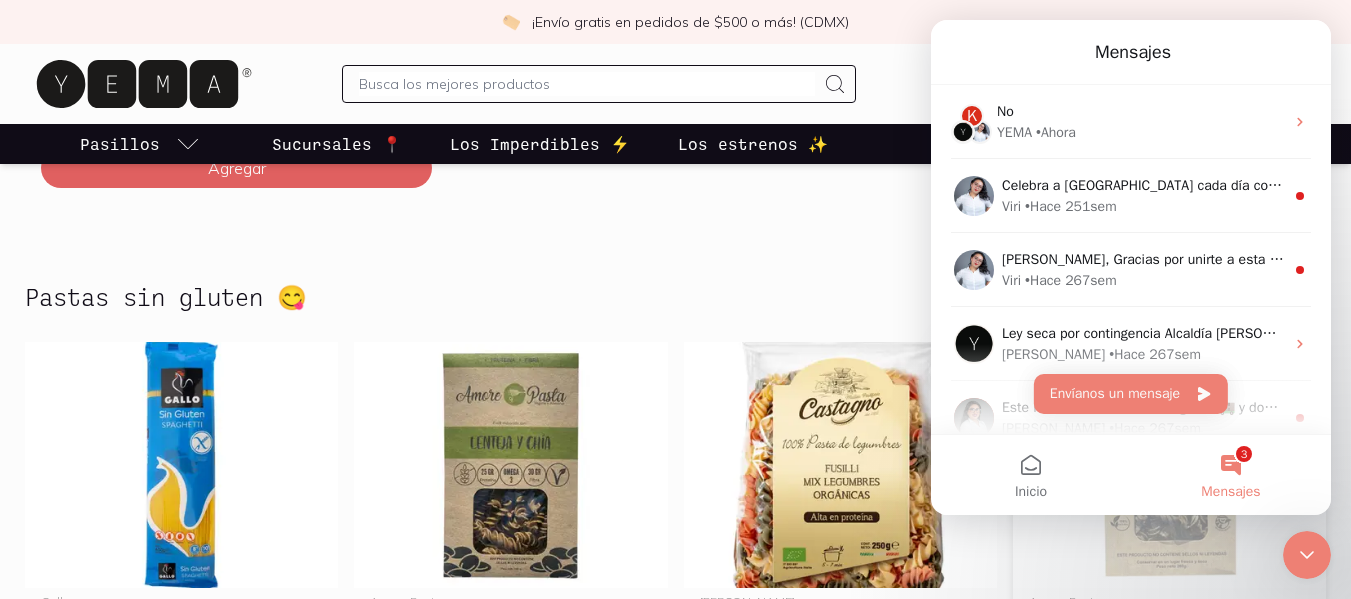 click at bounding box center (1169, 465) 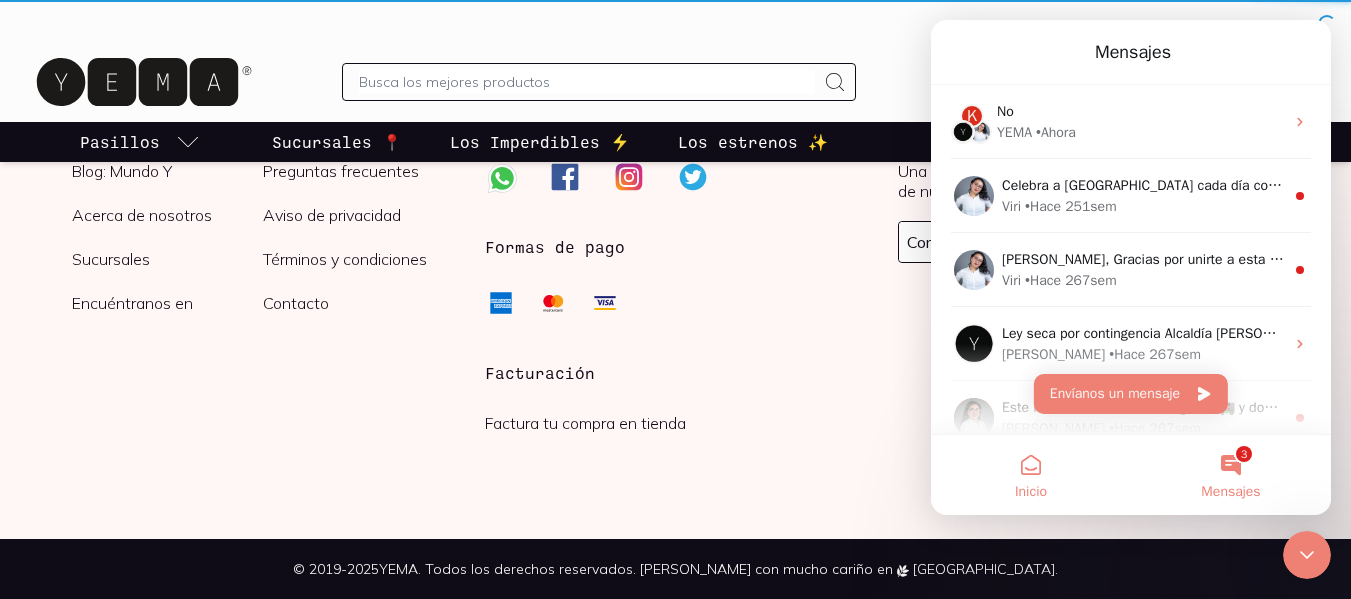 scroll, scrollTop: 0, scrollLeft: 0, axis: both 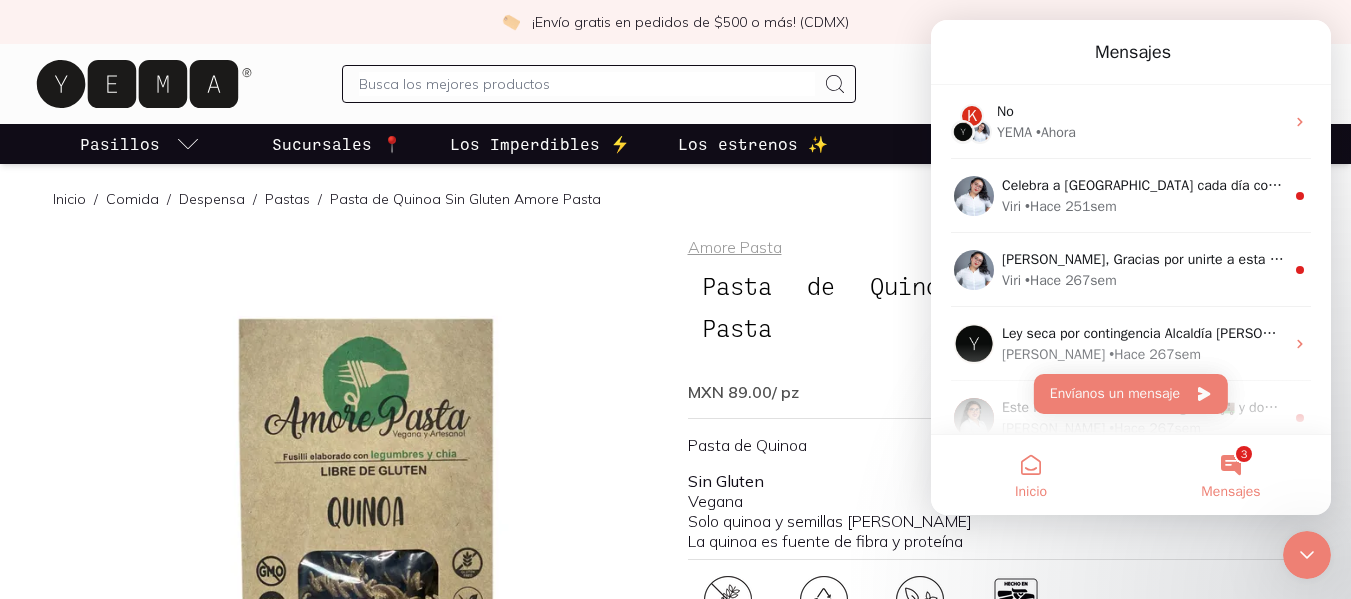 click on "Inicio" at bounding box center [1031, 475] 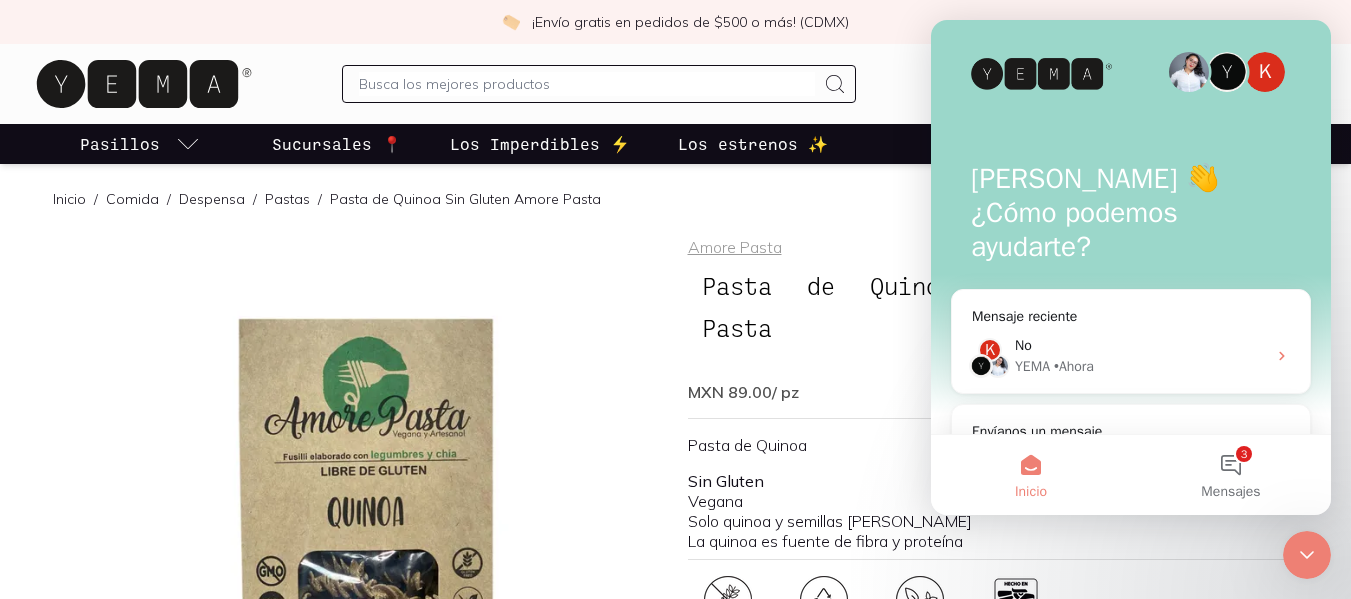 click 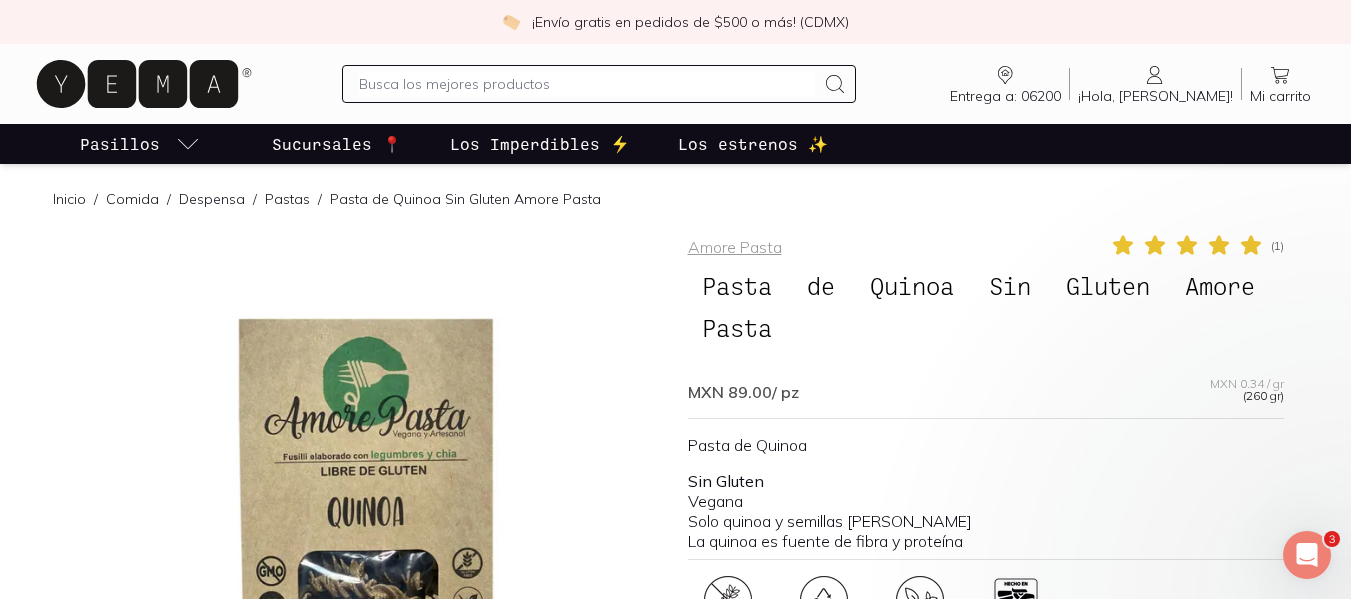 scroll, scrollTop: 0, scrollLeft: 0, axis: both 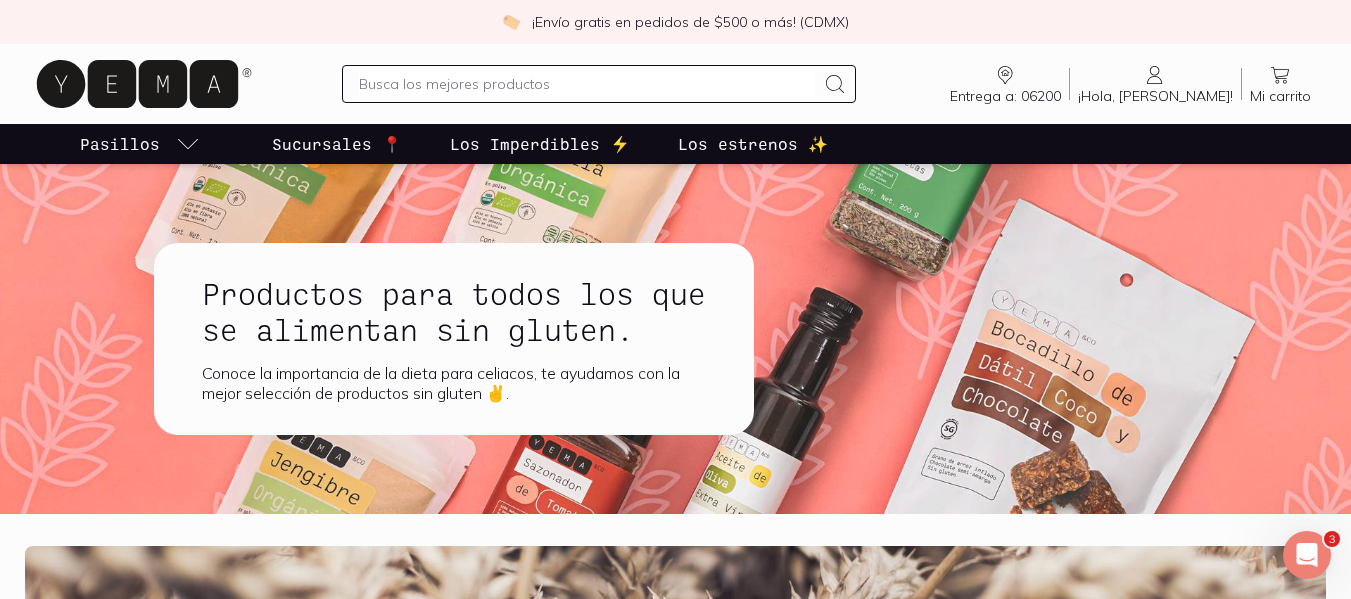 click 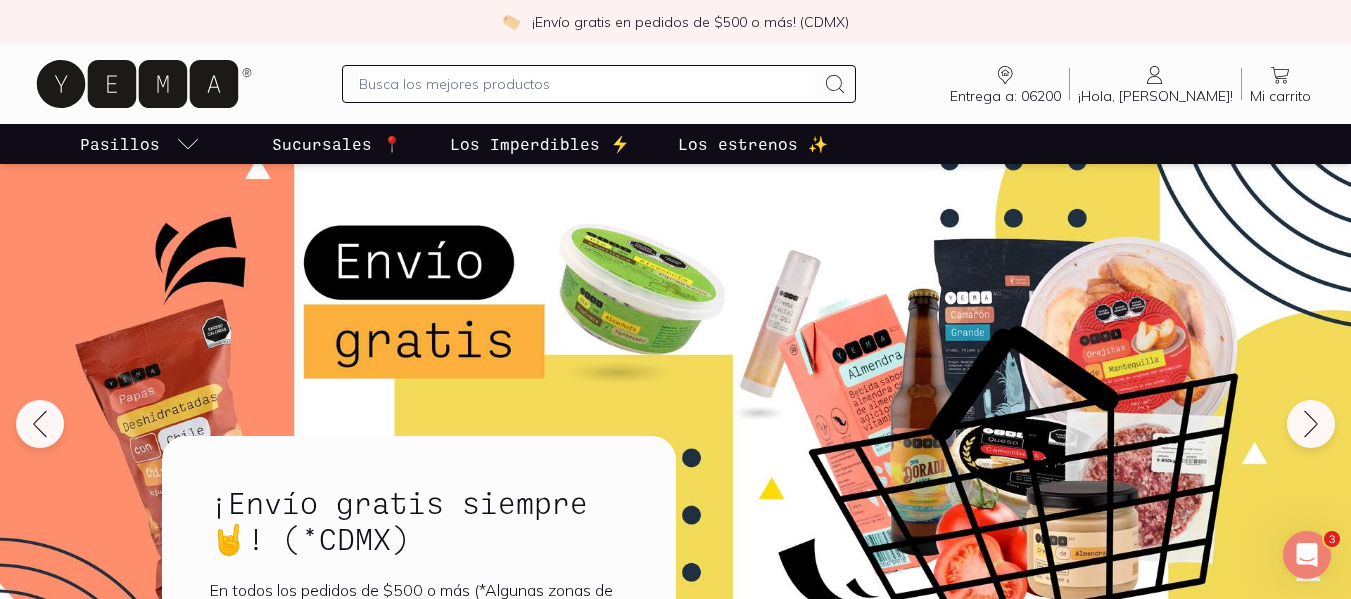 click at bounding box center [587, 84] 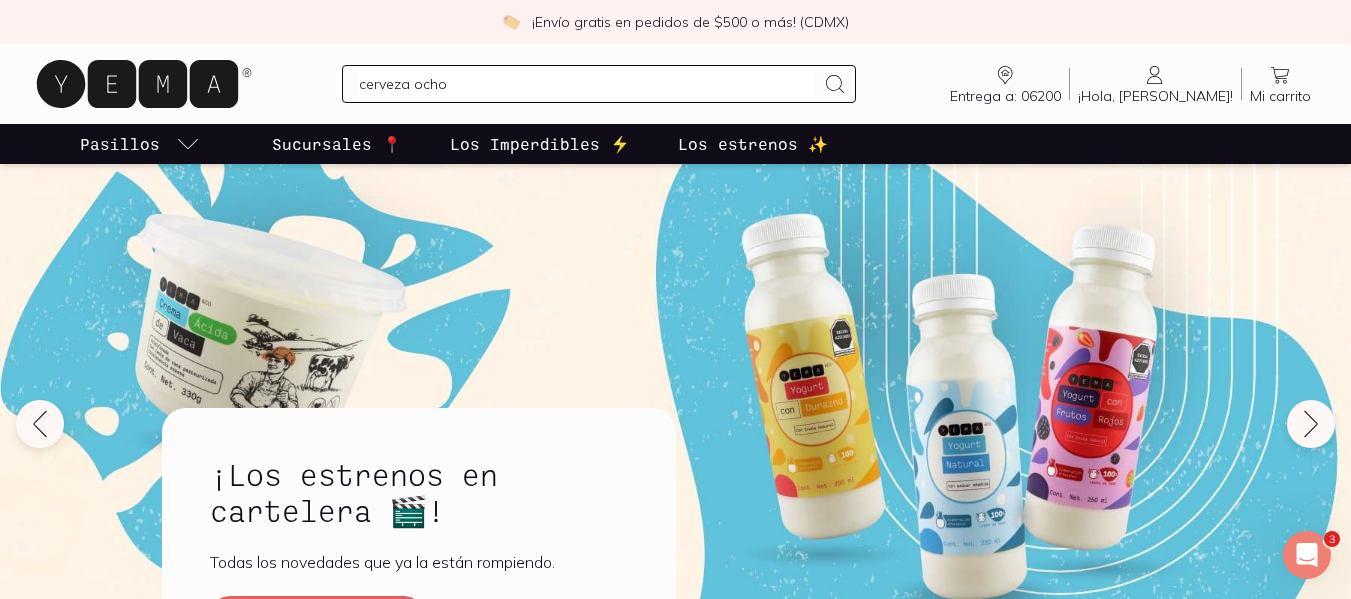 click on "cerveza ocho" at bounding box center [587, 84] 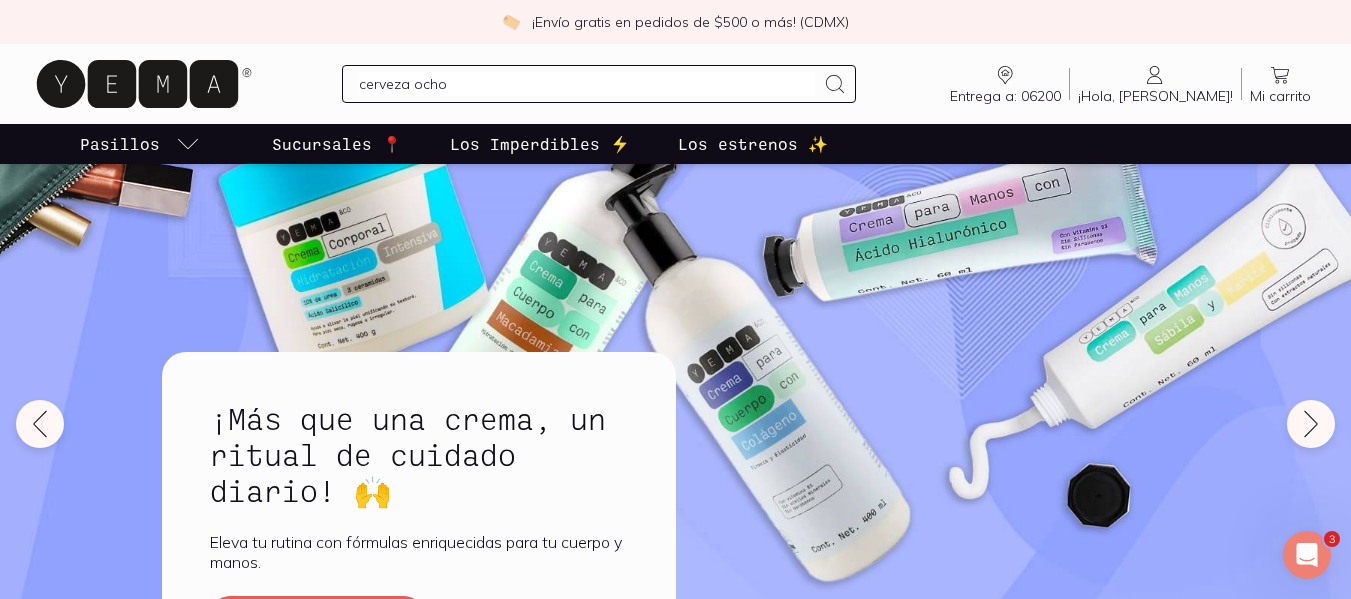 type on "cerveza ocho" 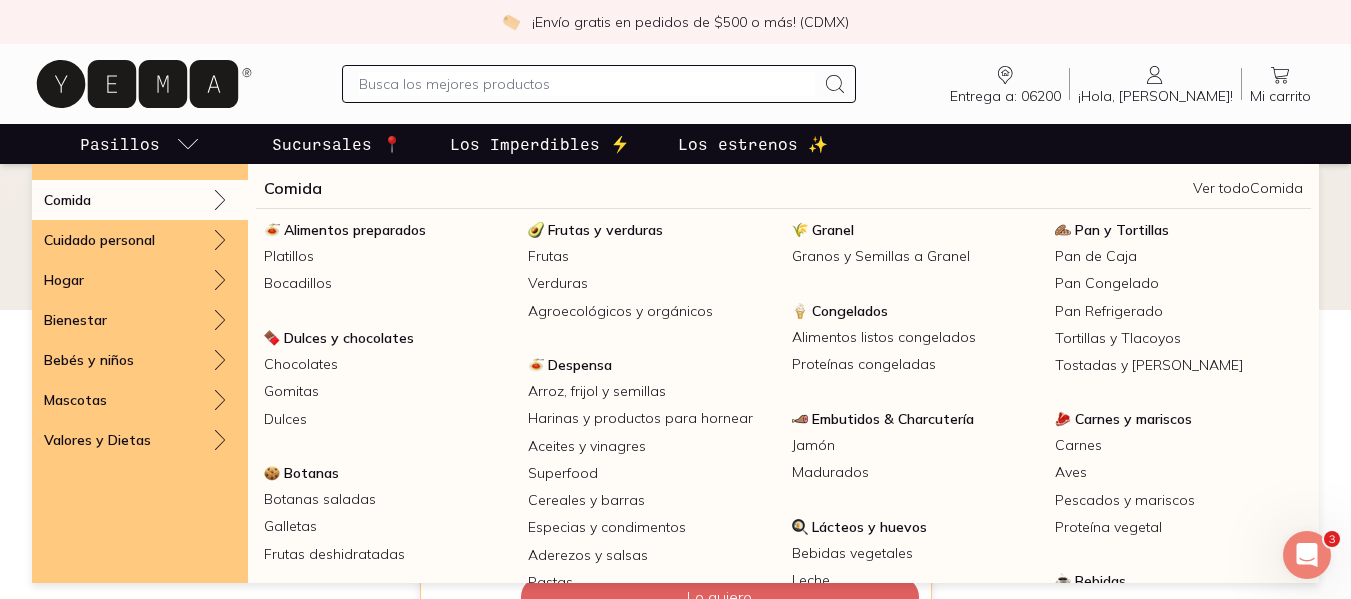 scroll, scrollTop: 40, scrollLeft: 0, axis: vertical 